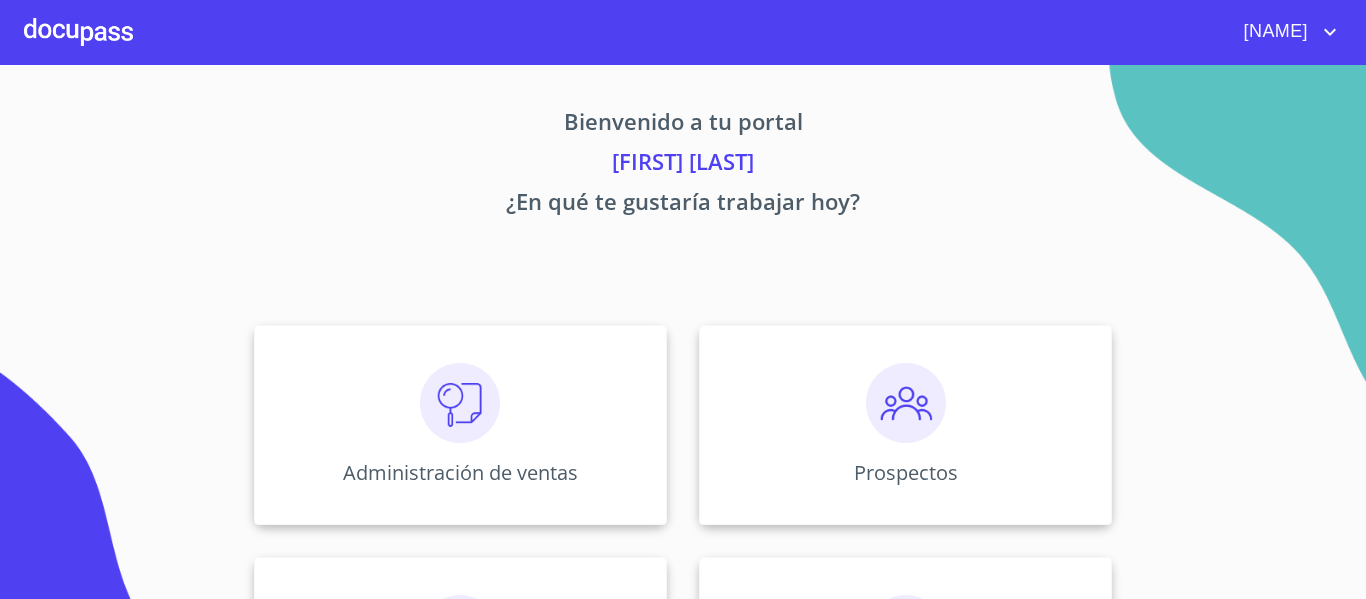 scroll, scrollTop: 0, scrollLeft: 0, axis: both 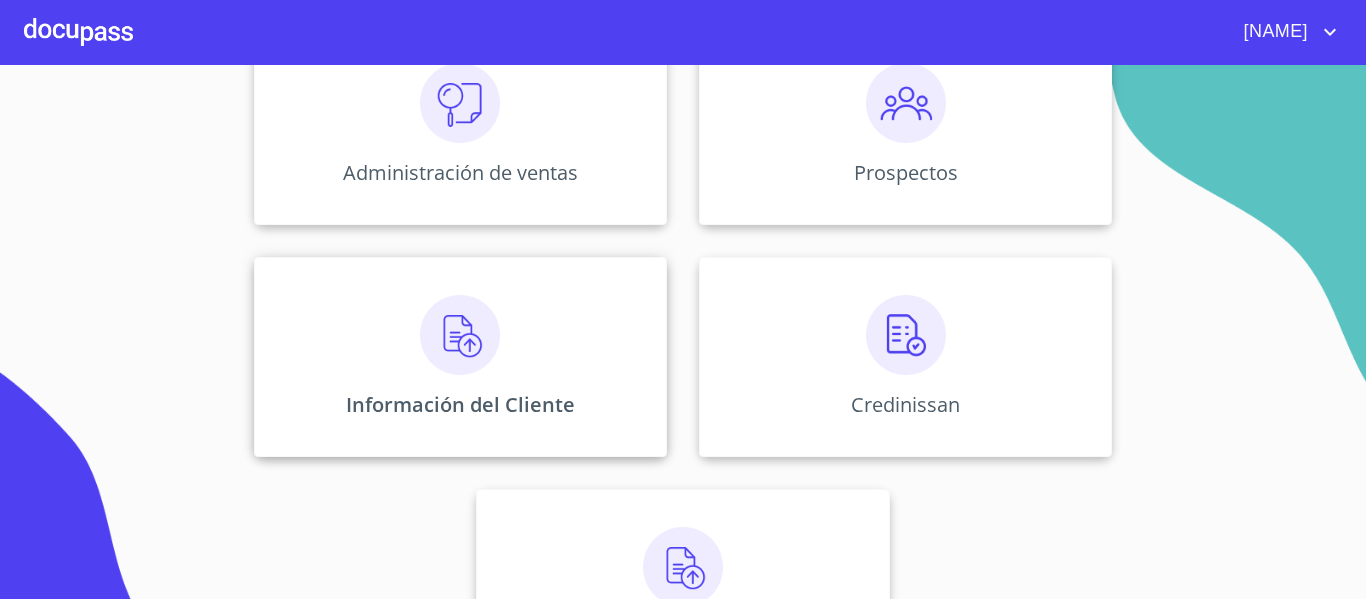 click at bounding box center (460, 103) 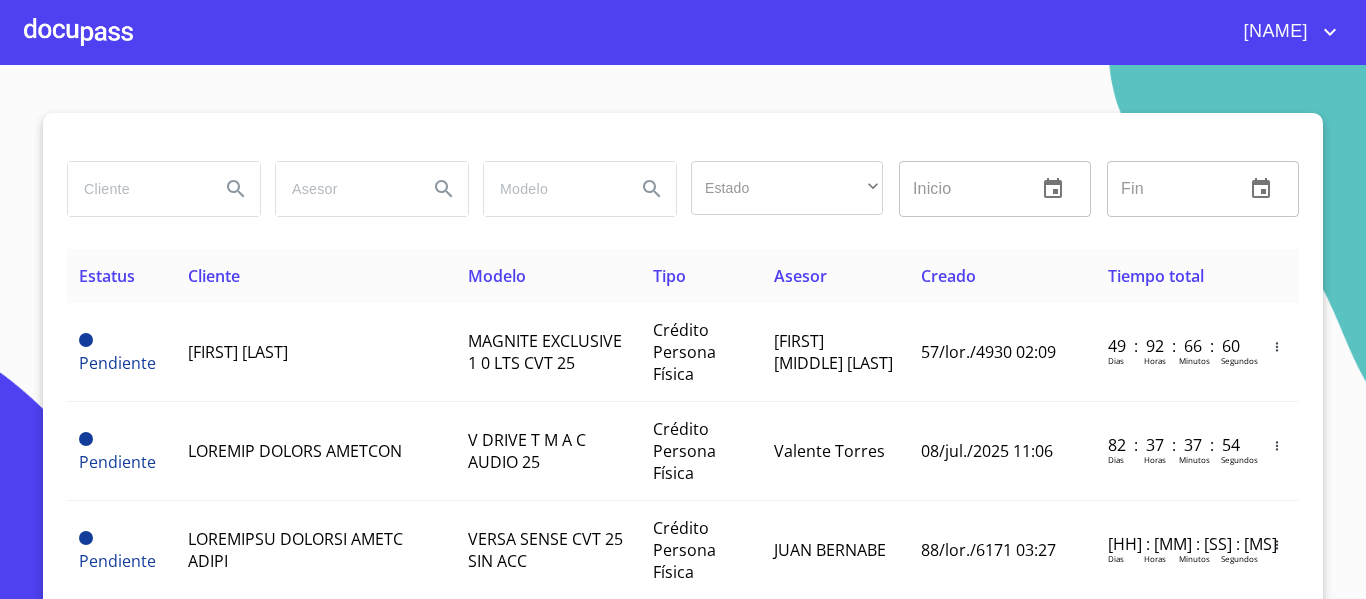 click at bounding box center [136, 189] 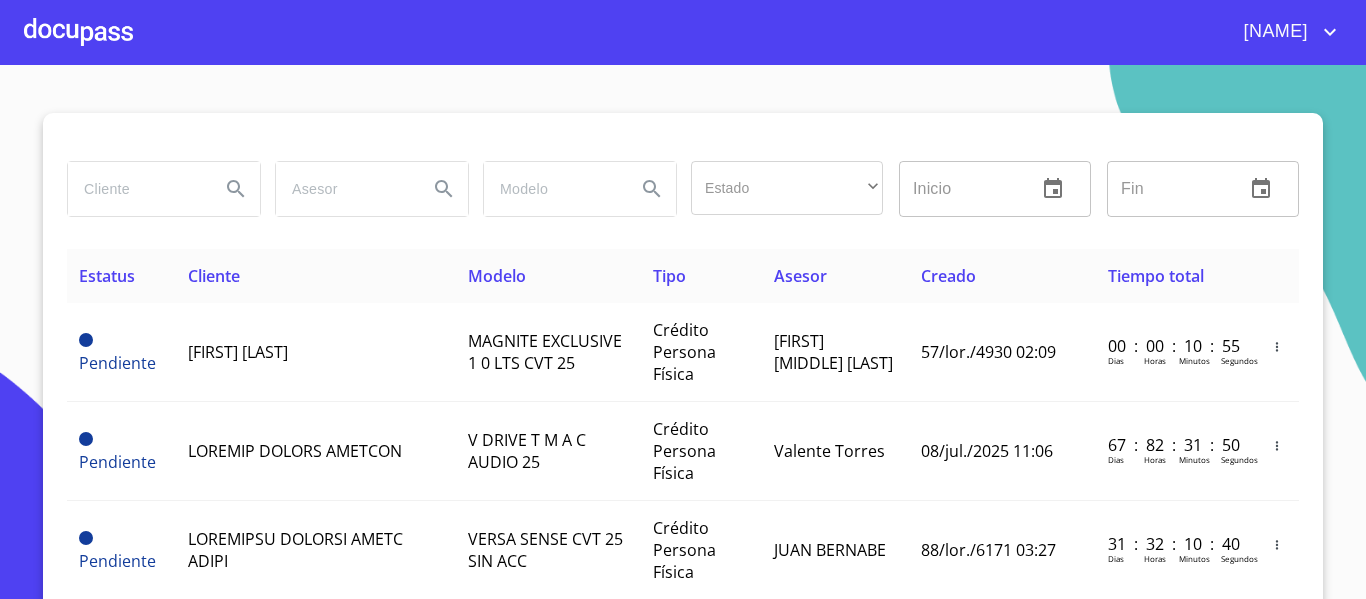 paste on "[FIRST] [MIDDLE] [LAST]" 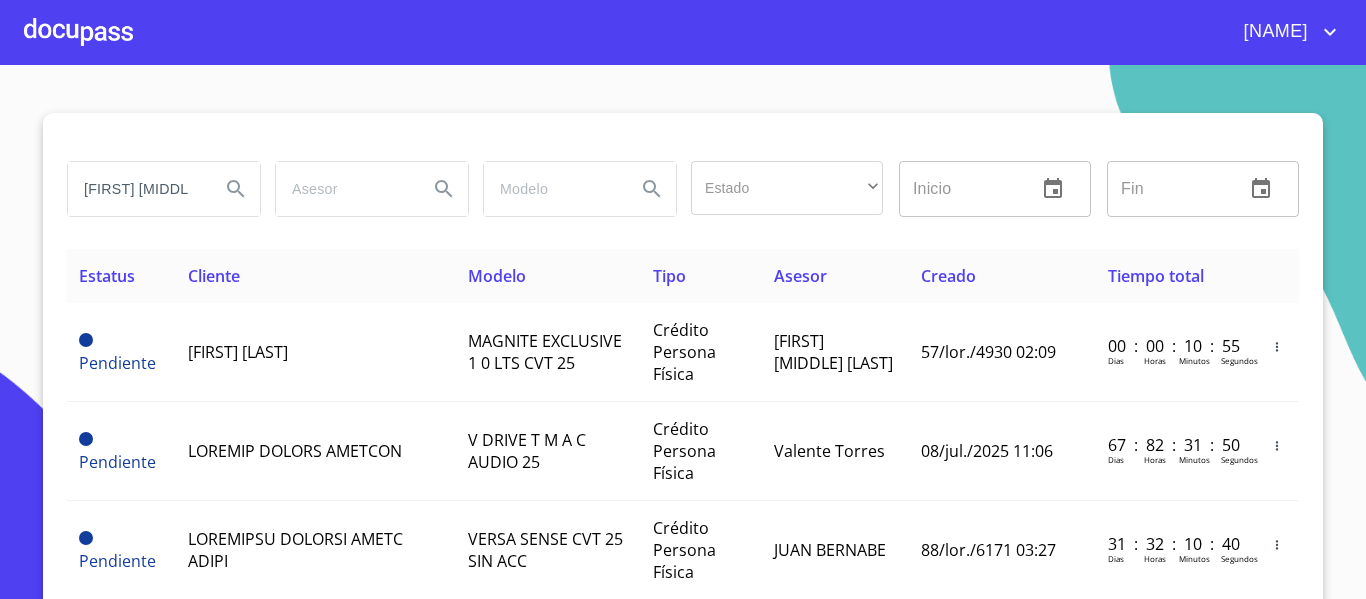 scroll, scrollTop: 0, scrollLeft: 182, axis: horizontal 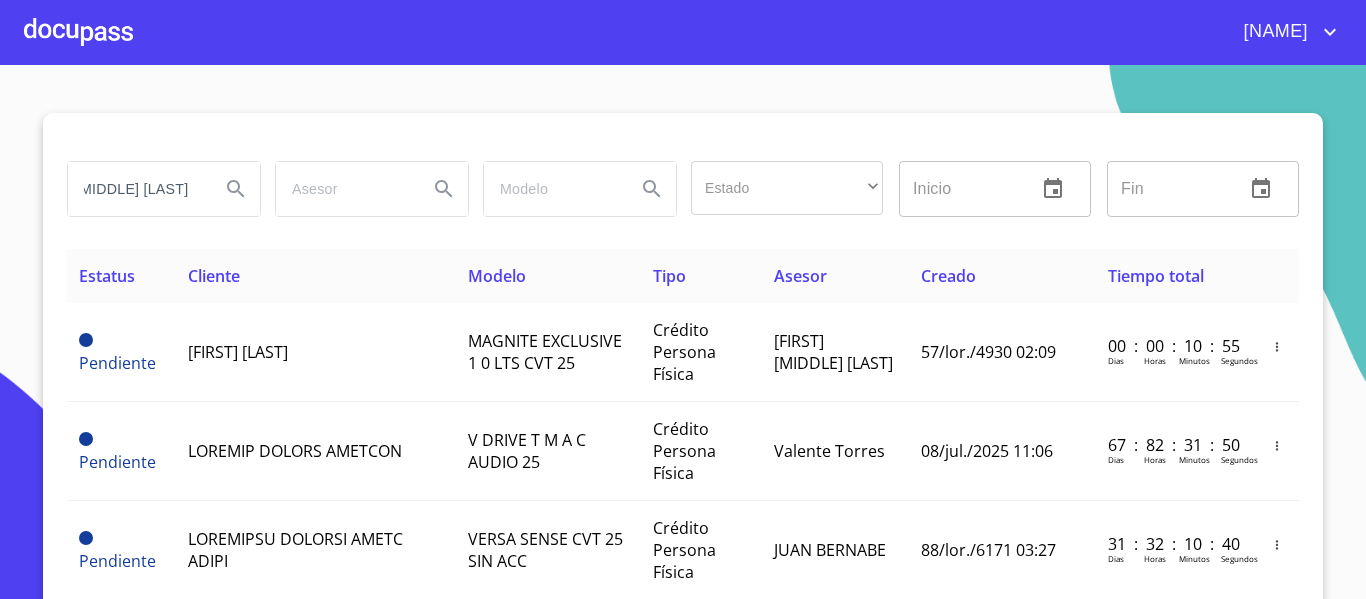 type on "[FIRST] [MIDDLE] [LAST]" 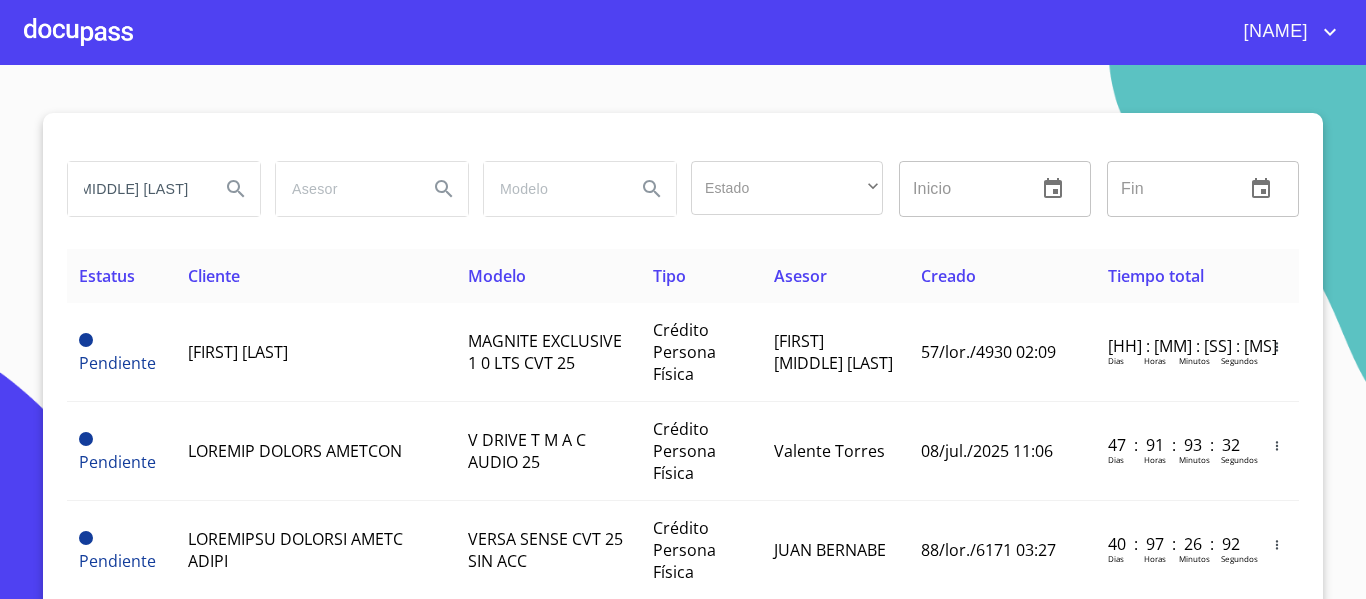 scroll, scrollTop: 0, scrollLeft: 0, axis: both 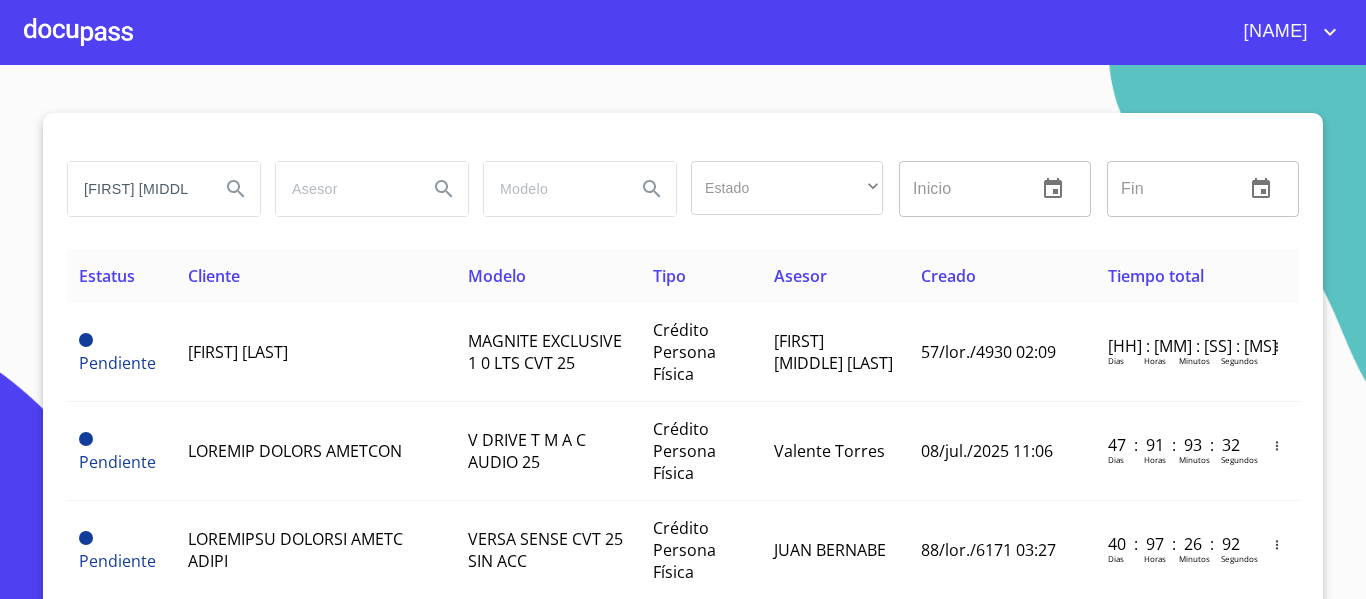 click at bounding box center [78, 32] 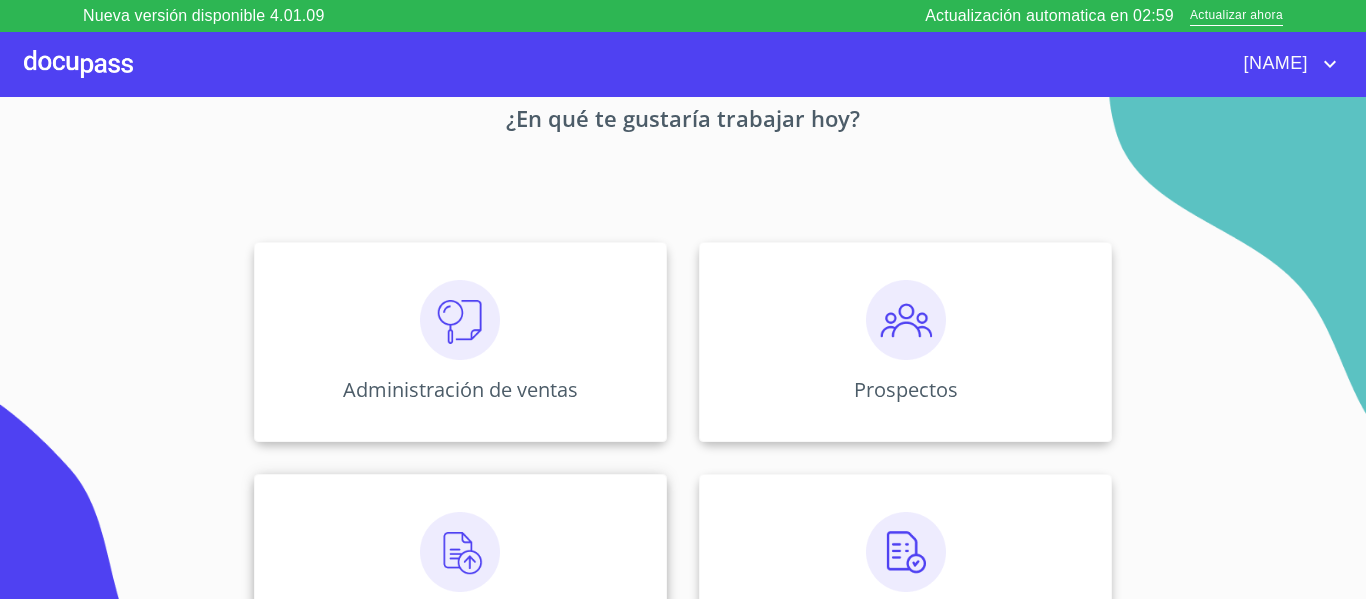 scroll, scrollTop: 400, scrollLeft: 0, axis: vertical 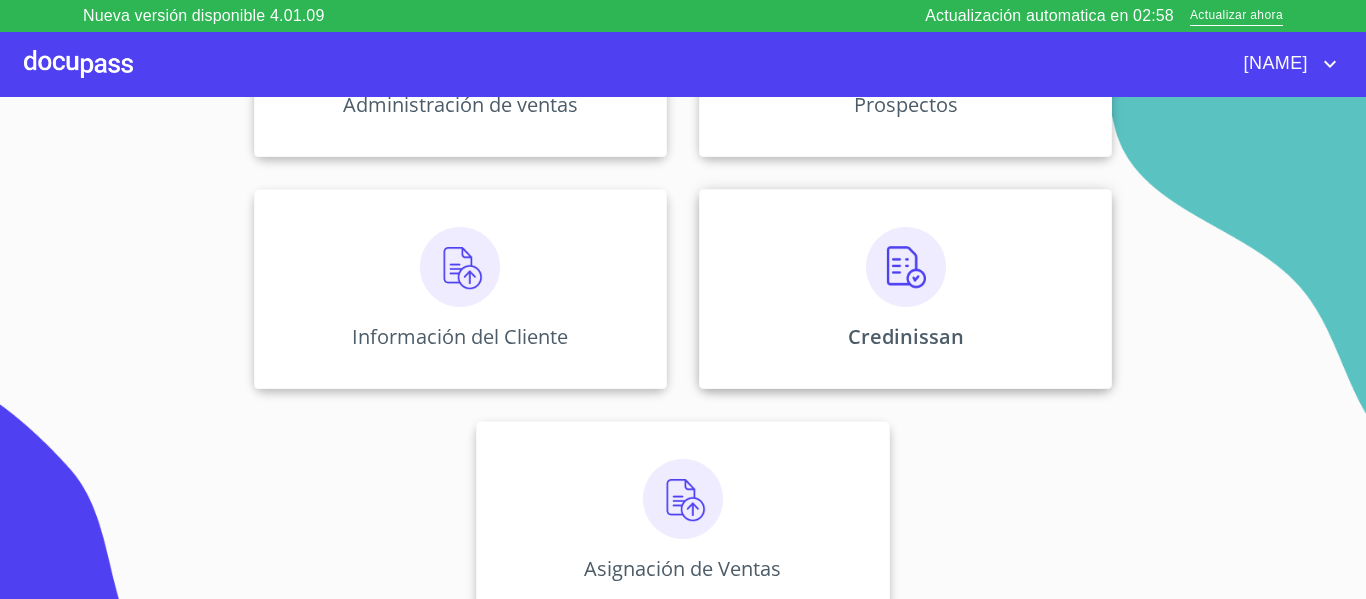 click on "Credinissan" at bounding box center (460, 57) 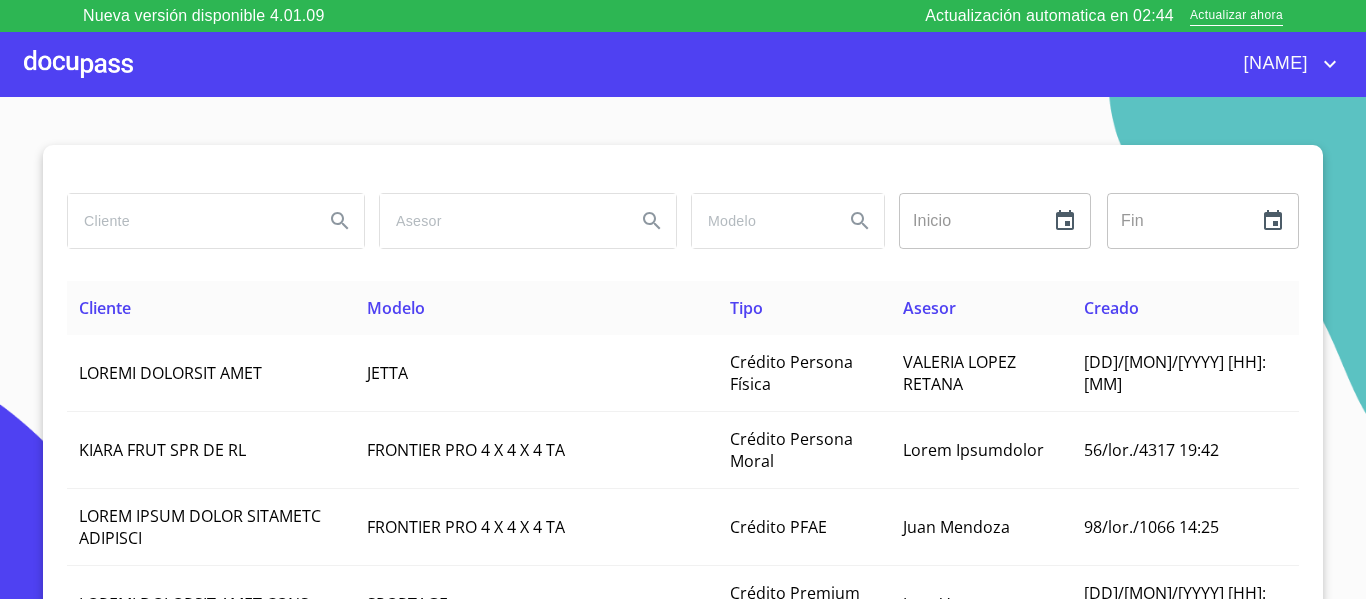 click at bounding box center (188, 221) 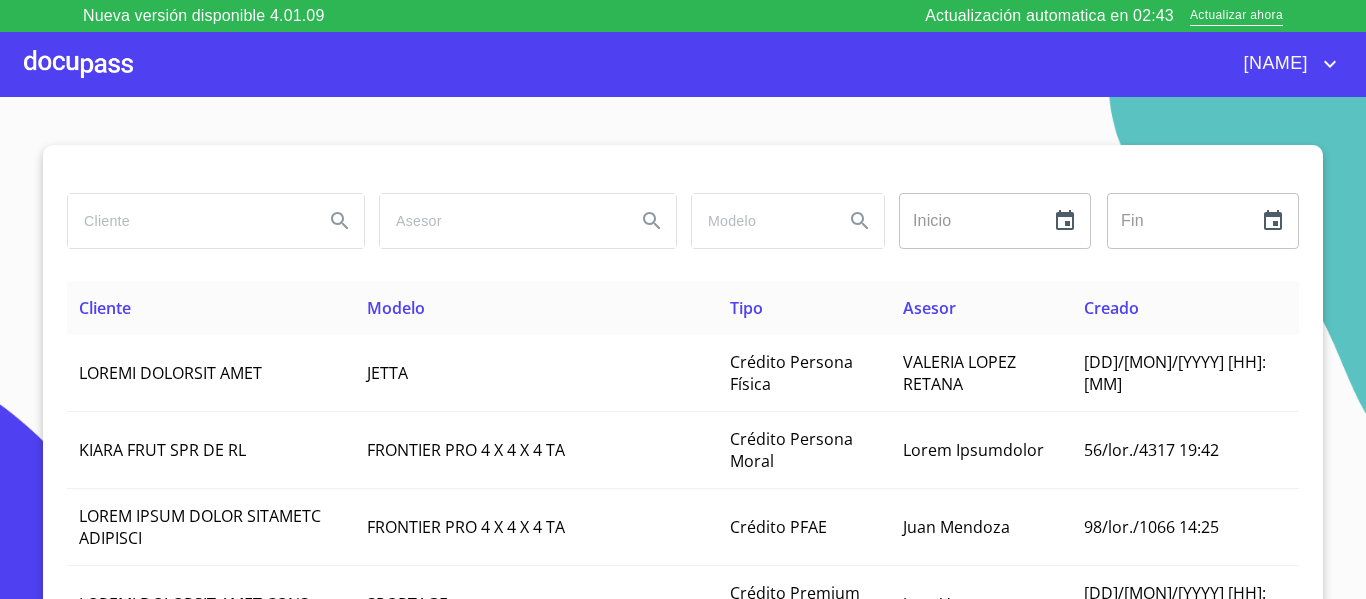 paste on "[FIRST] [MIDDLE] [LAST]" 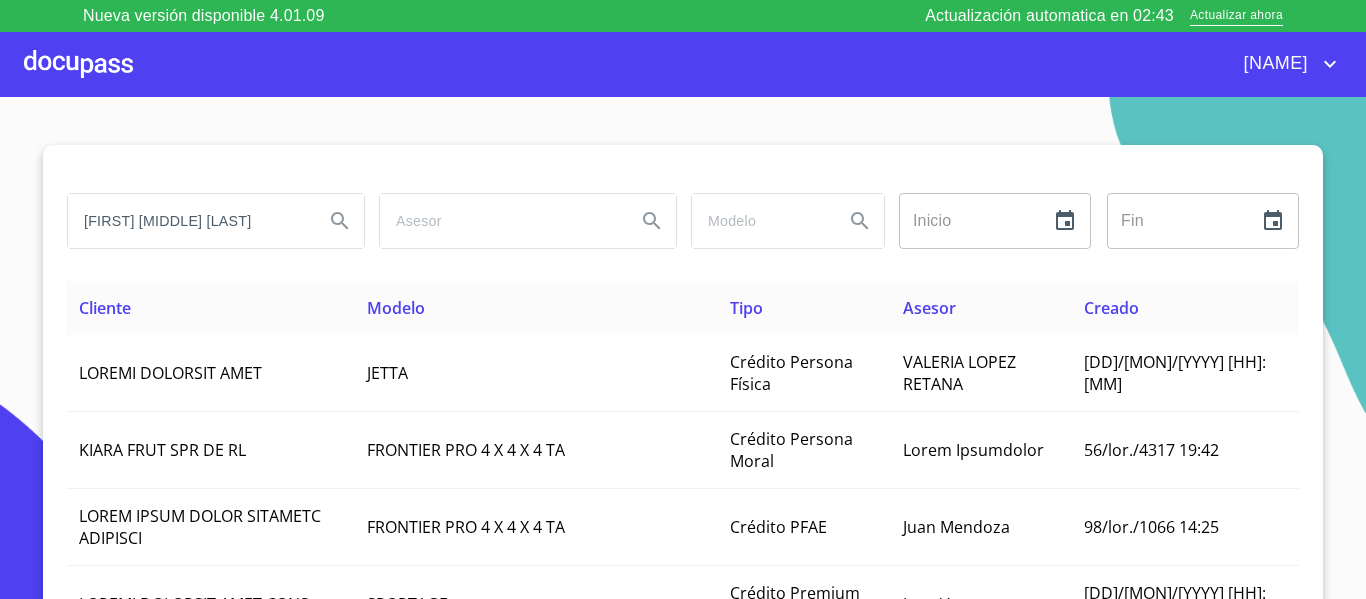 scroll, scrollTop: 0, scrollLeft: 78, axis: horizontal 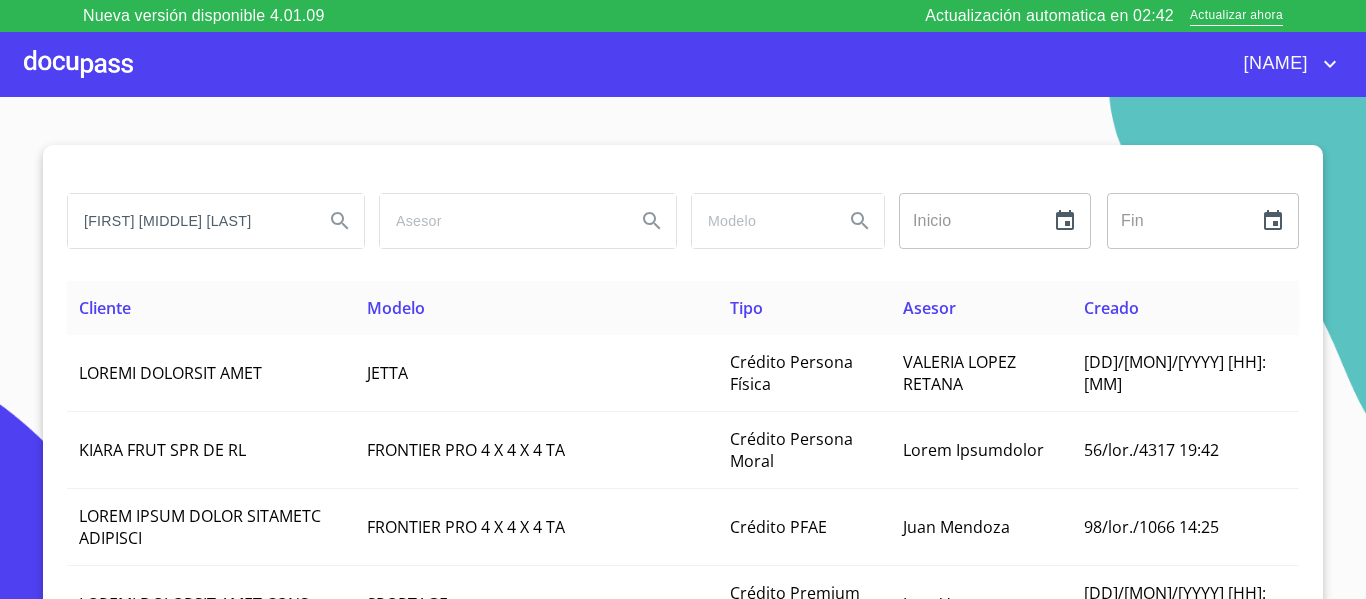 type on "[FIRST] [MIDDLE] [LAST]" 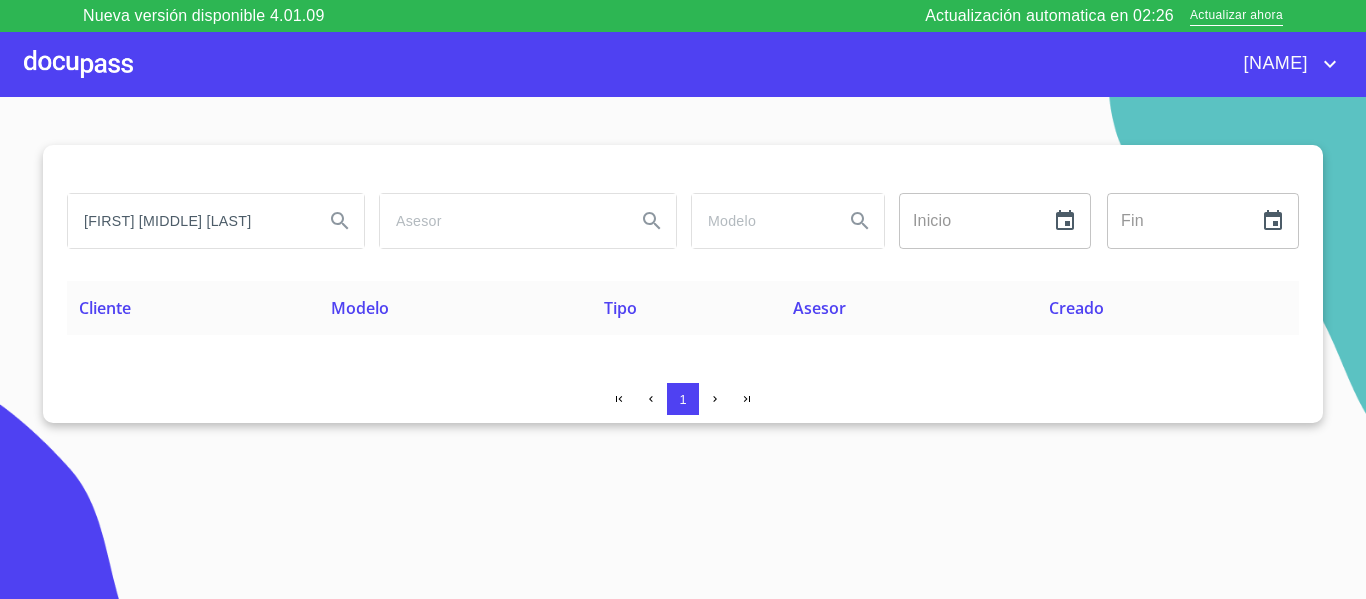 click at bounding box center (78, 64) 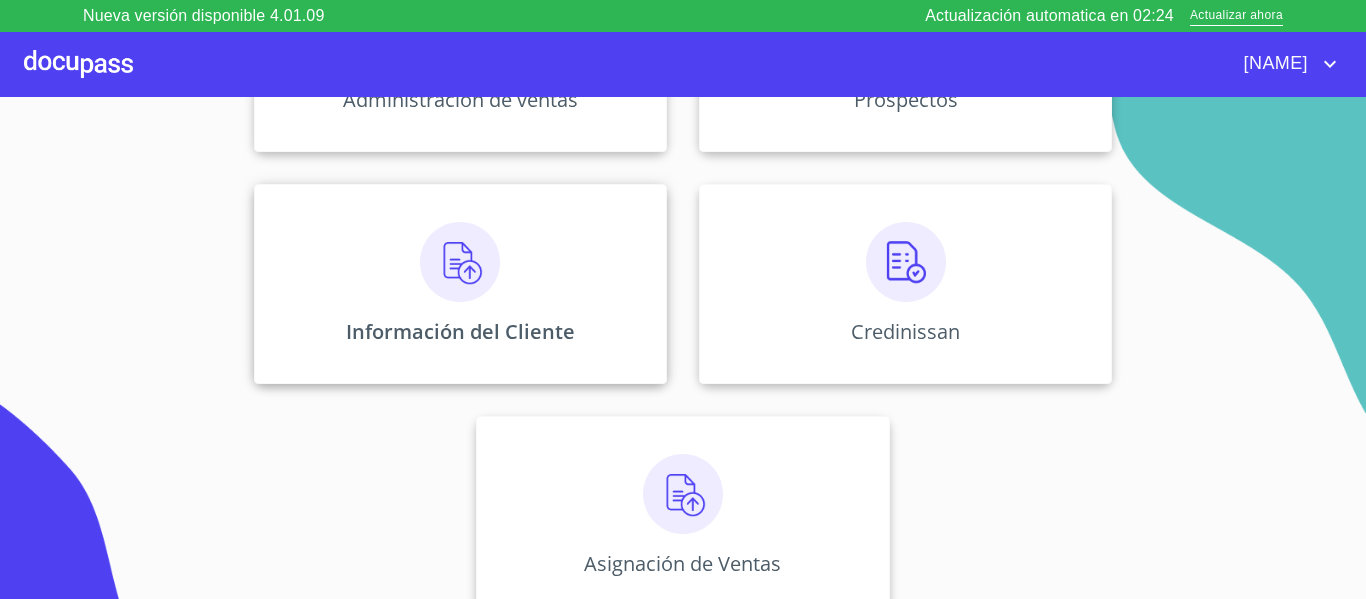 scroll, scrollTop: 406, scrollLeft: 0, axis: vertical 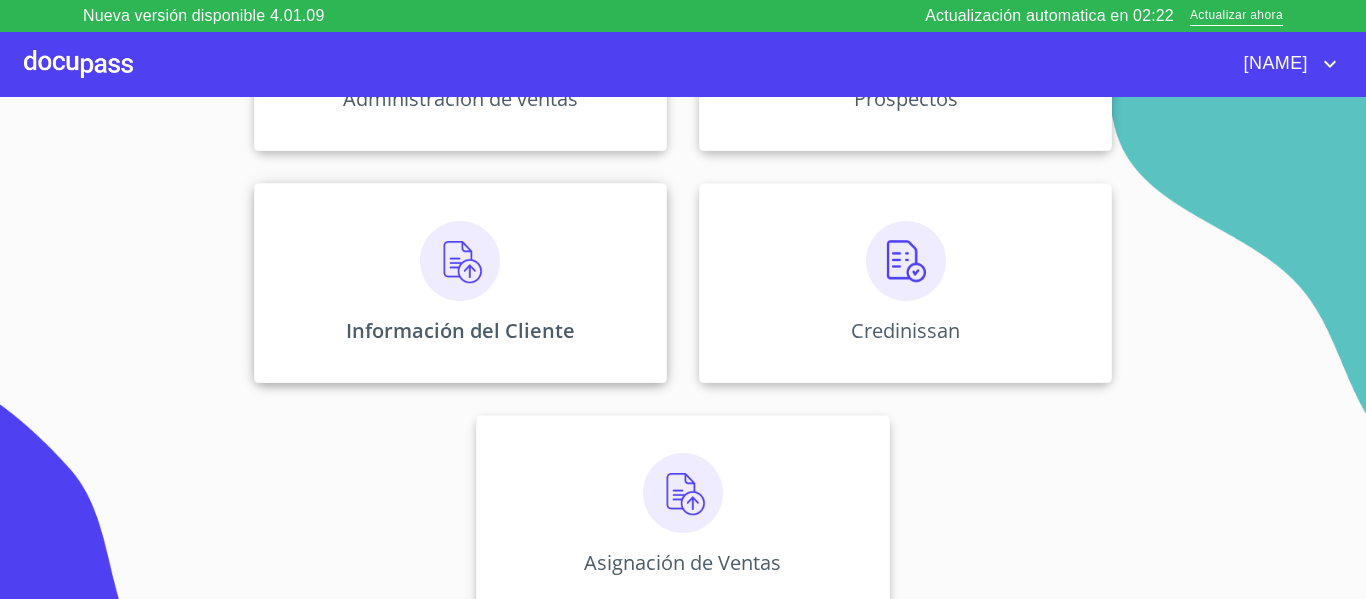 click at bounding box center (460, 29) 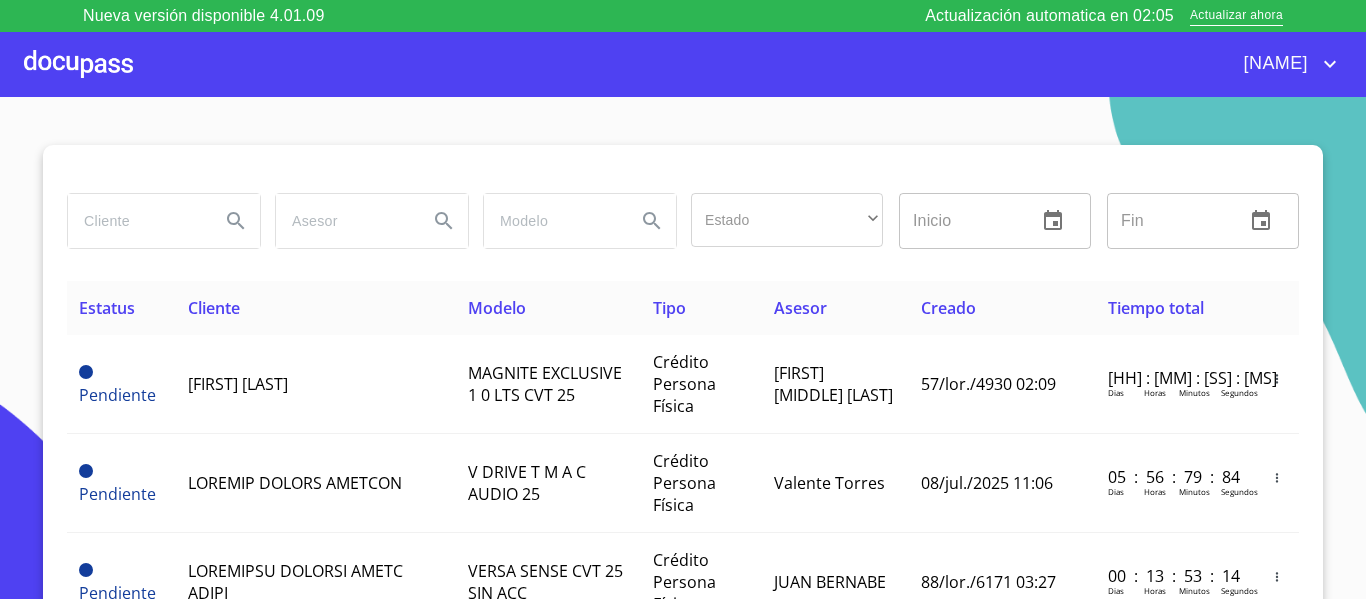 click at bounding box center (136, 221) 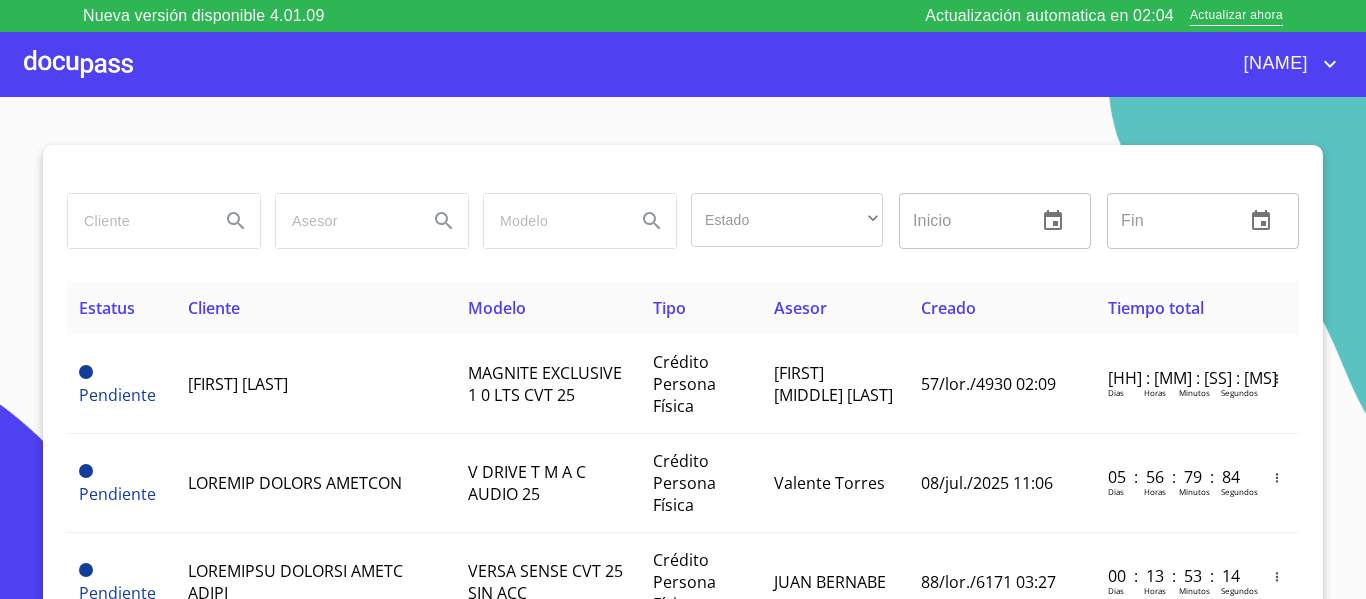 paste on "[FIRST] [MIDDLE] [LAST]" 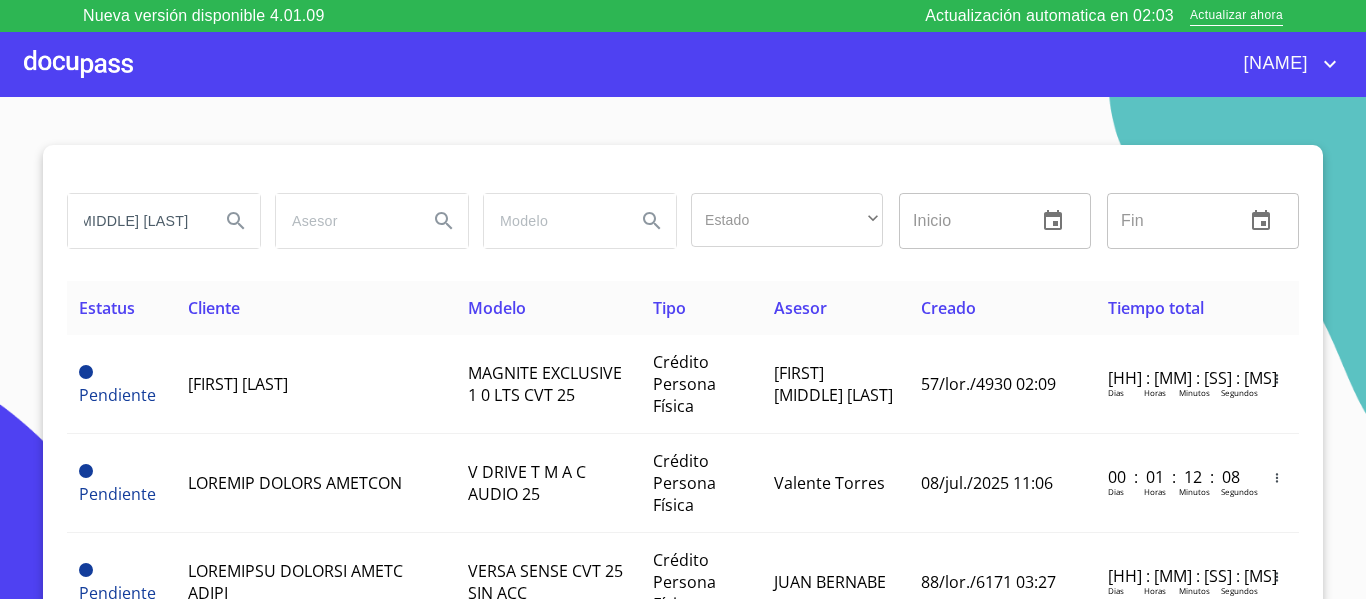 scroll, scrollTop: 0, scrollLeft: 182, axis: horizontal 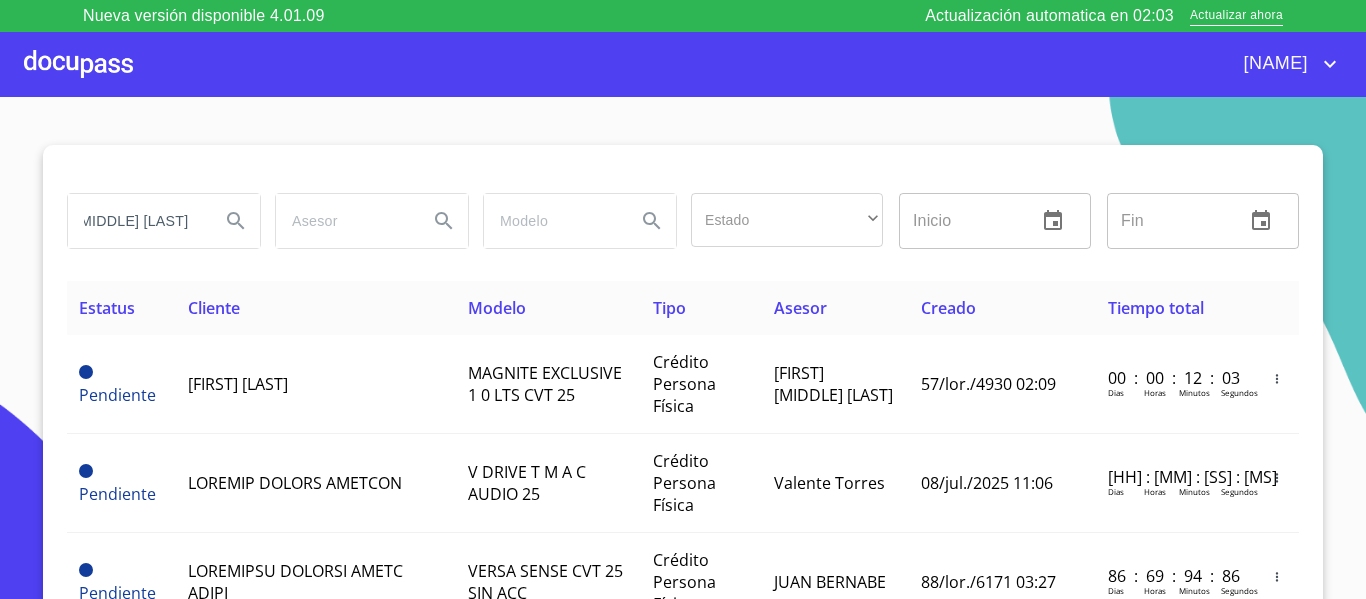 type on "[FIRST] [MIDDLE] [LAST]" 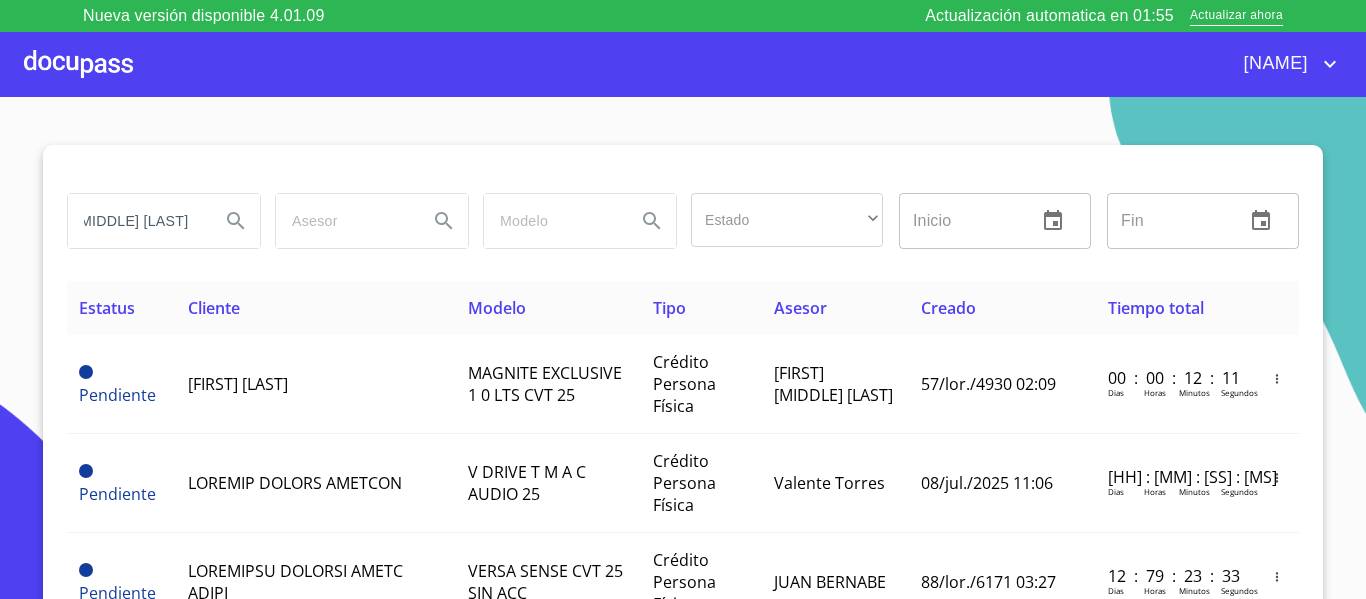 scroll, scrollTop: 53, scrollLeft: 0, axis: vertical 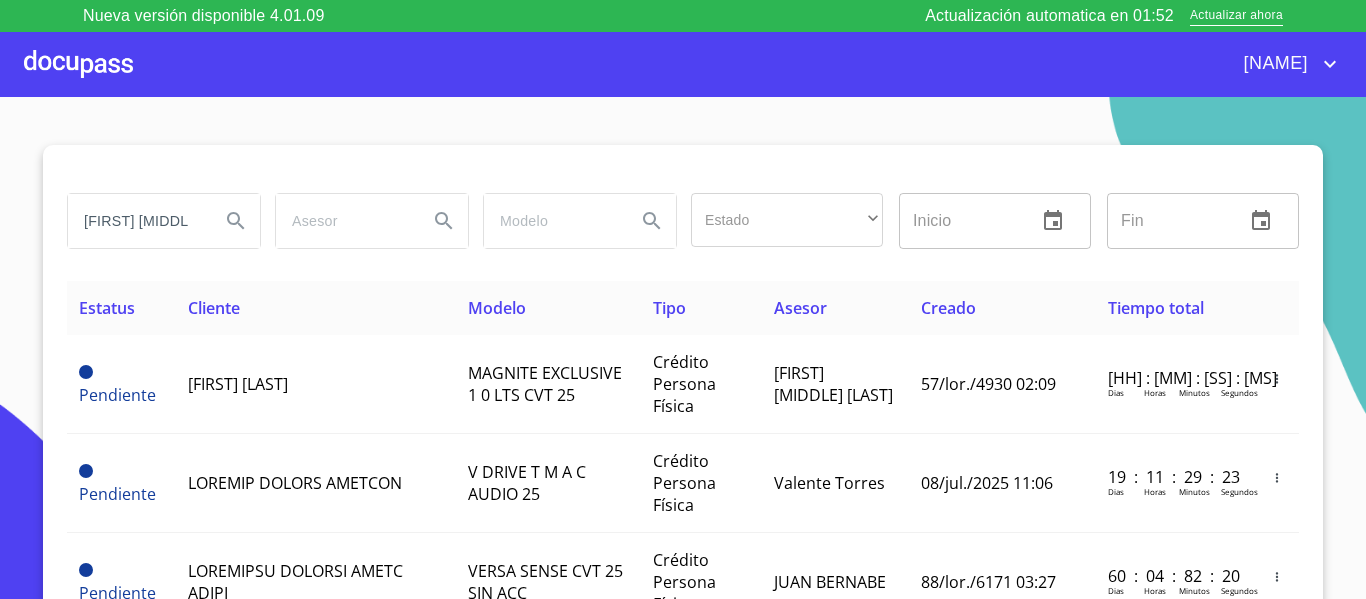 click at bounding box center (78, 64) 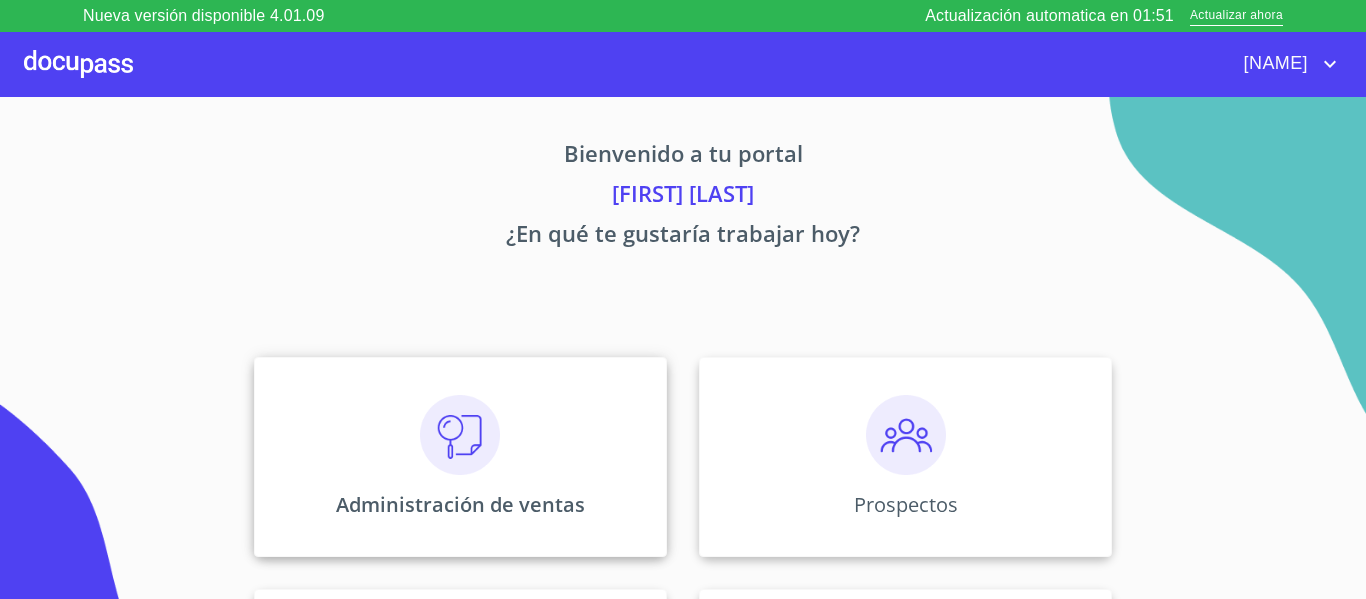 scroll, scrollTop: 200, scrollLeft: 0, axis: vertical 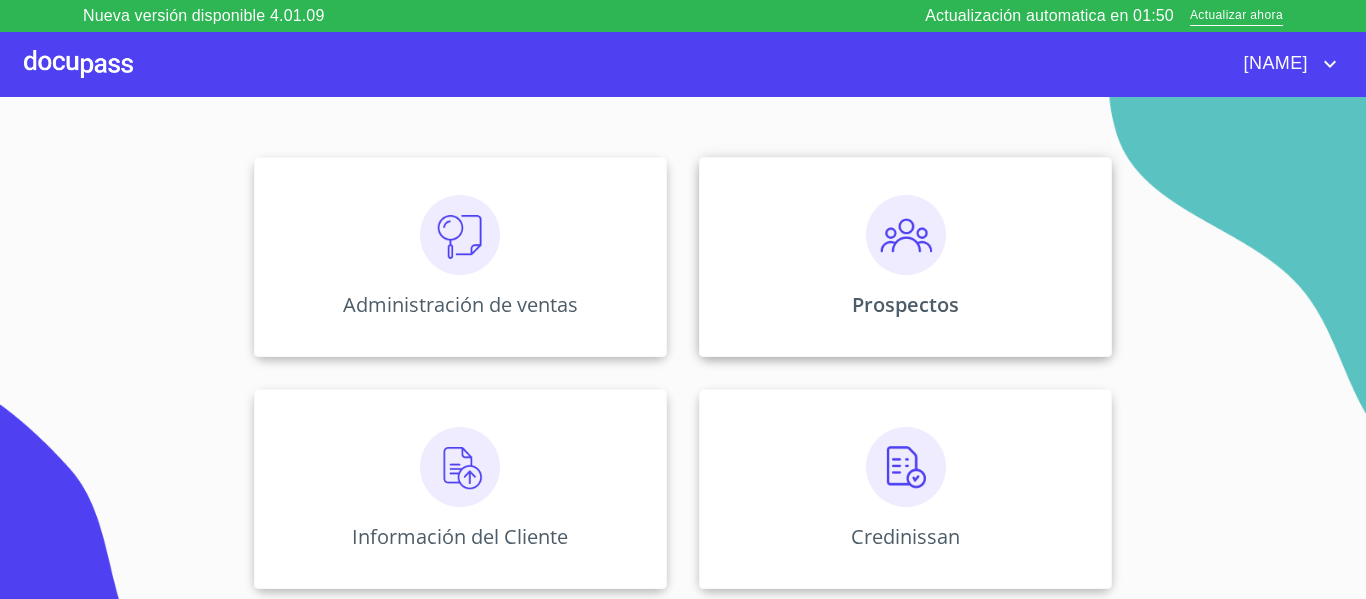 click at bounding box center [460, 235] 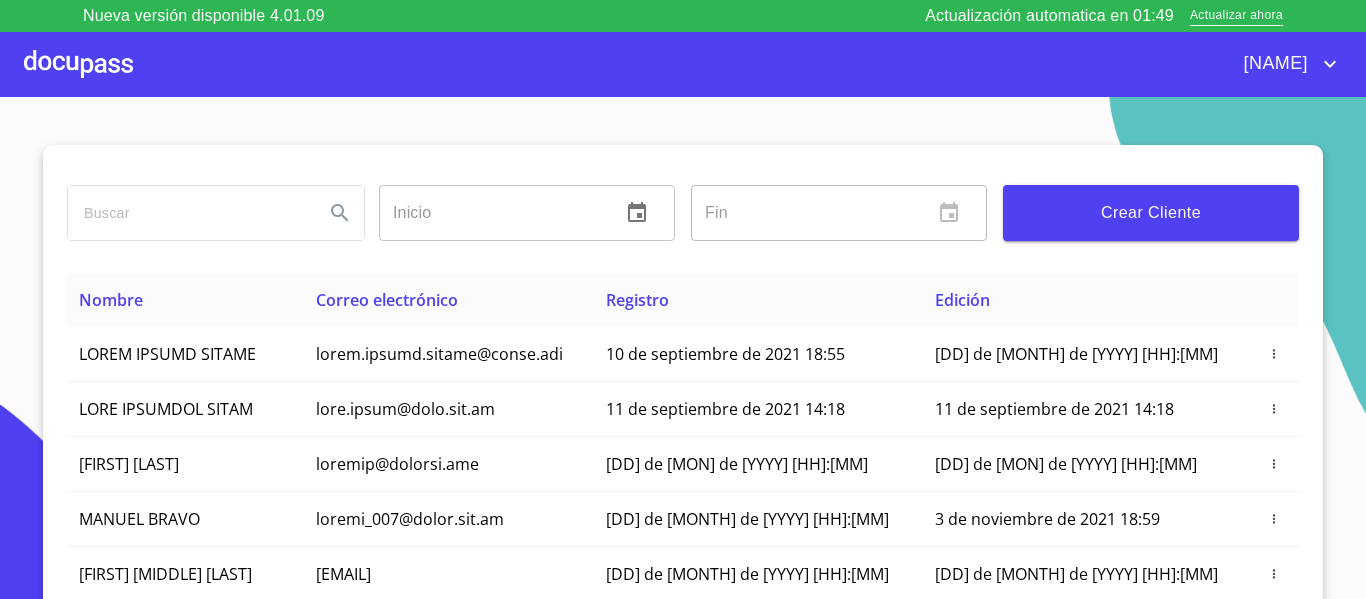 click at bounding box center (188, 213) 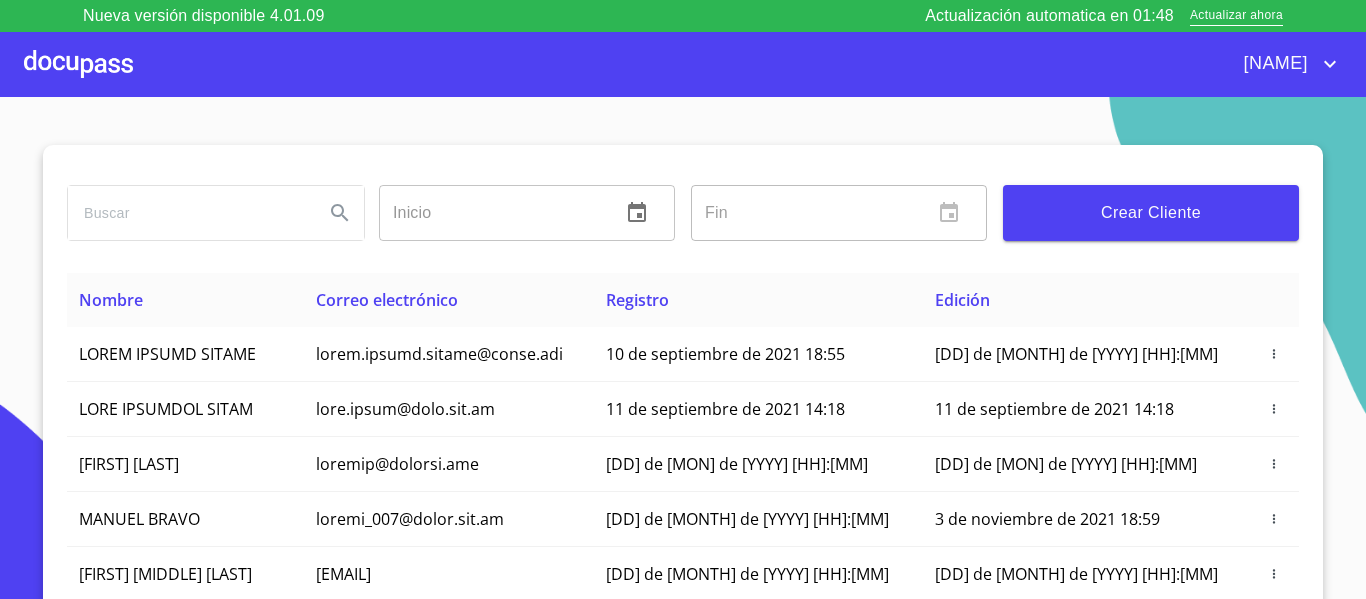 paste on "[FIRST] [MIDDLE] [LAST]" 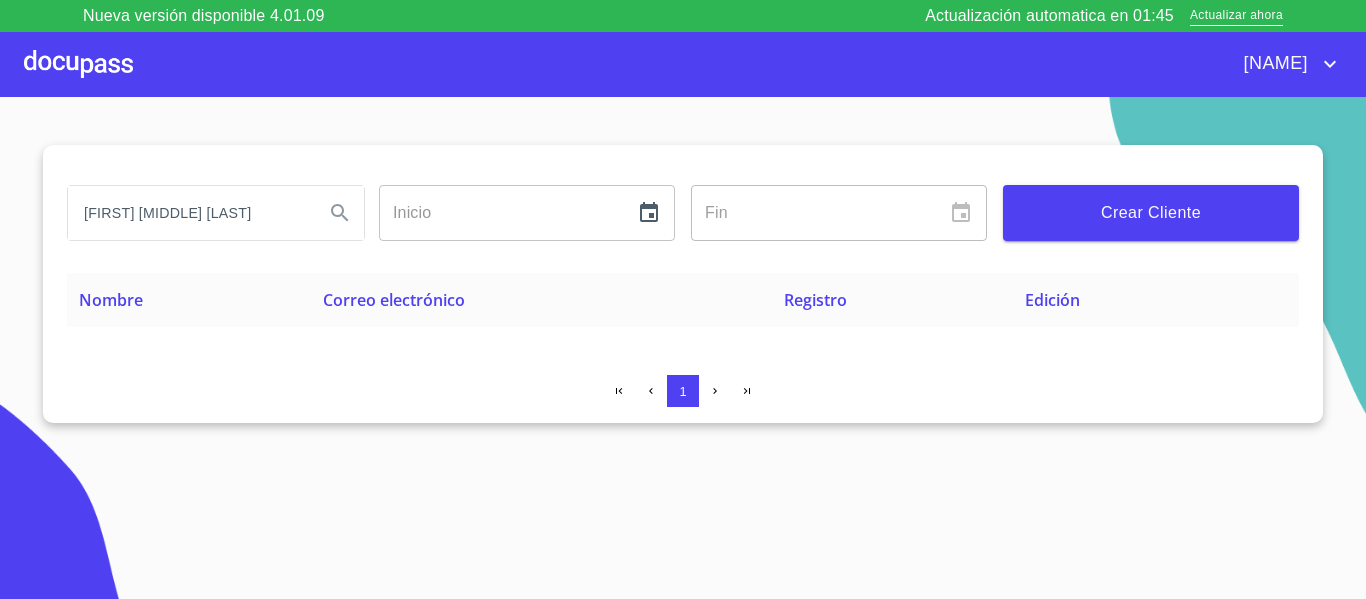 scroll, scrollTop: 0, scrollLeft: 0, axis: both 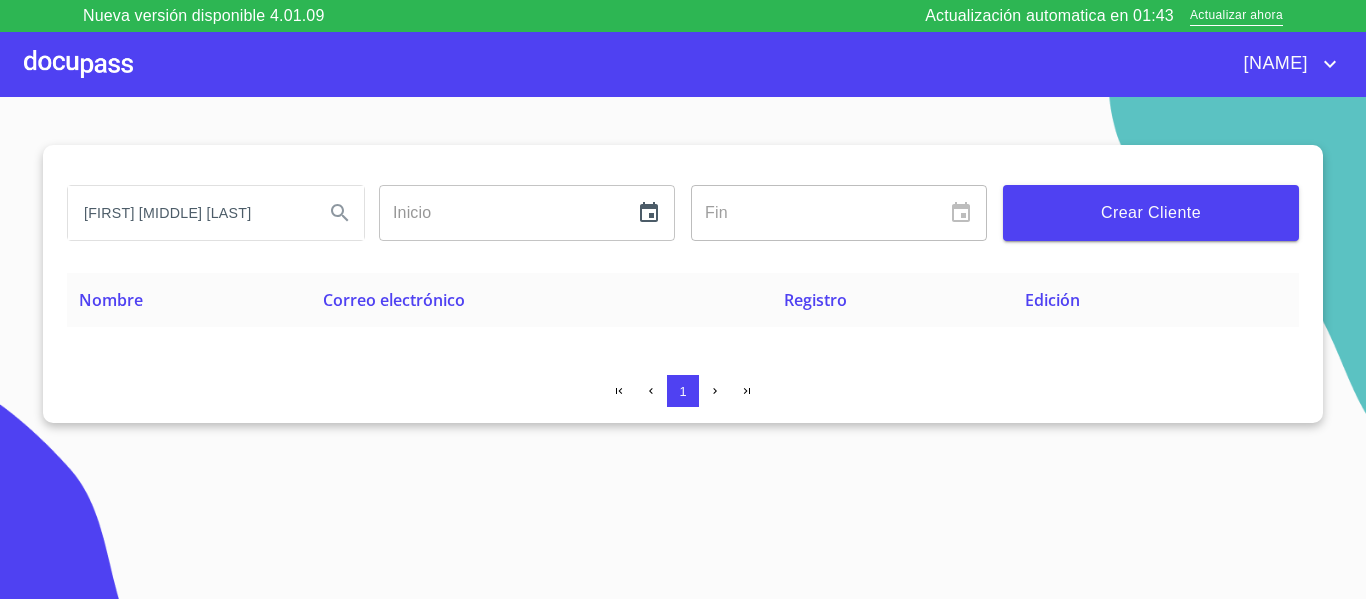 drag, startPoint x: 296, startPoint y: 218, endPoint x: 0, endPoint y: 190, distance: 297.32138 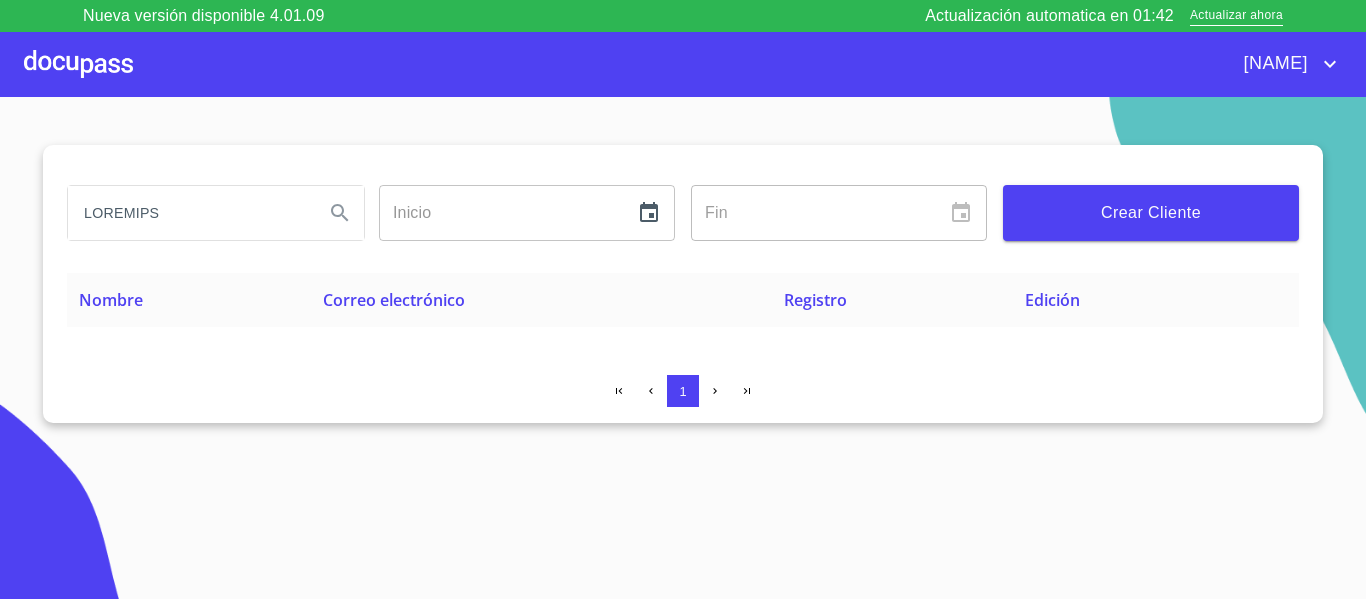 paste on "LOREM IPSUMD SITAME" 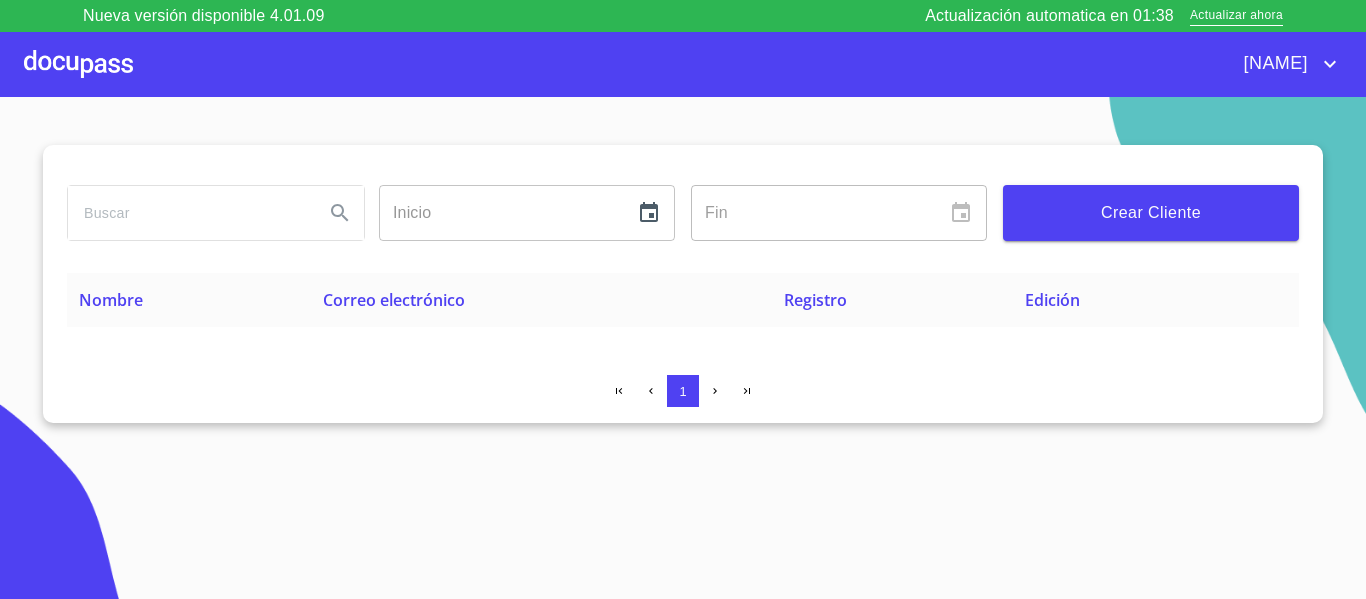 paste on "LOREM IPSUMD SITAME" 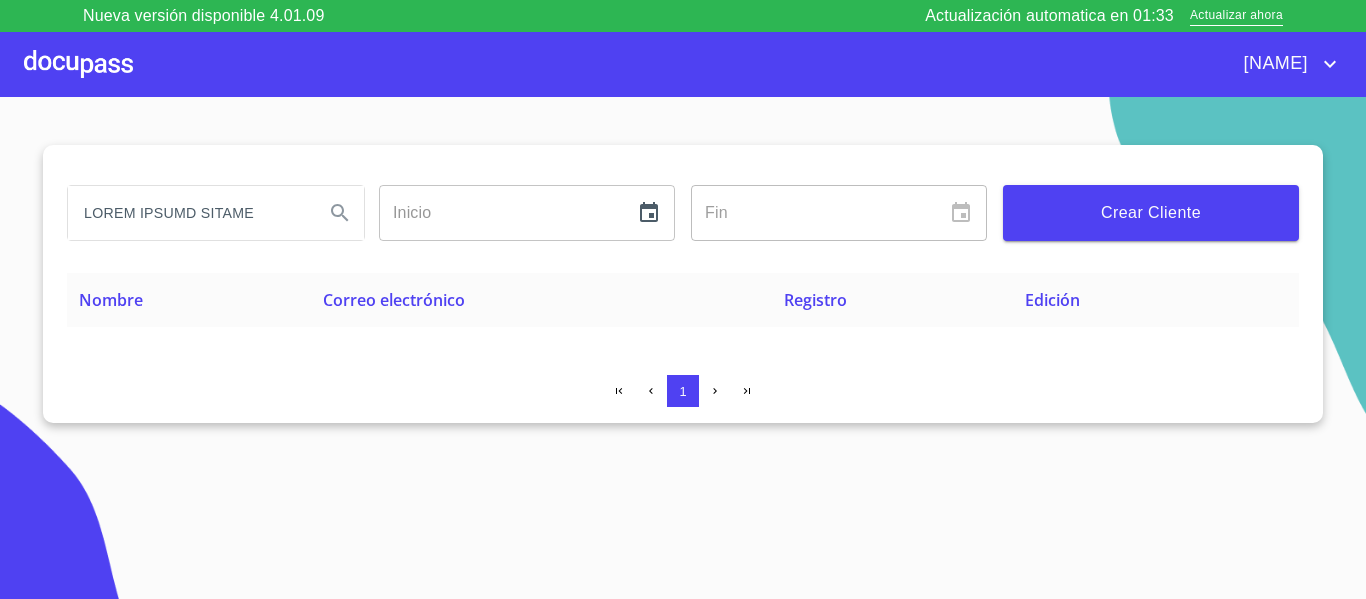 drag, startPoint x: 242, startPoint y: 209, endPoint x: 0, endPoint y: 134, distance: 253.35548 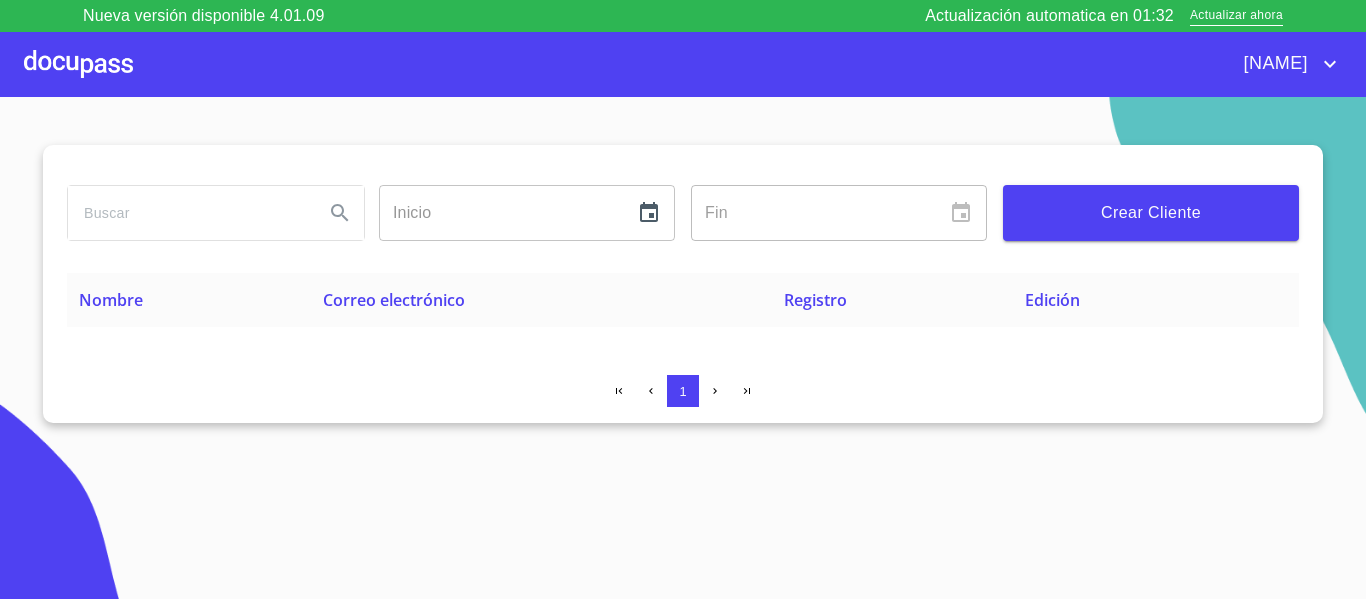 paste on "LOREMIPS DOLORS AMETCON" 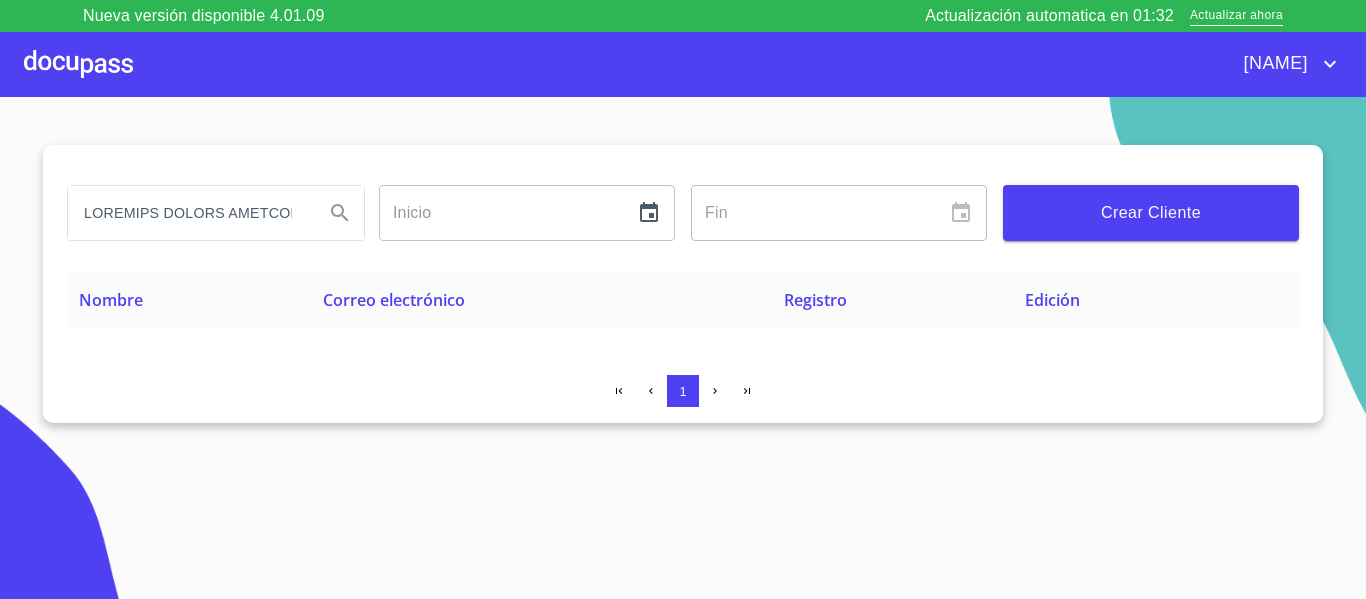 scroll, scrollTop: 0, scrollLeft: 8, axis: horizontal 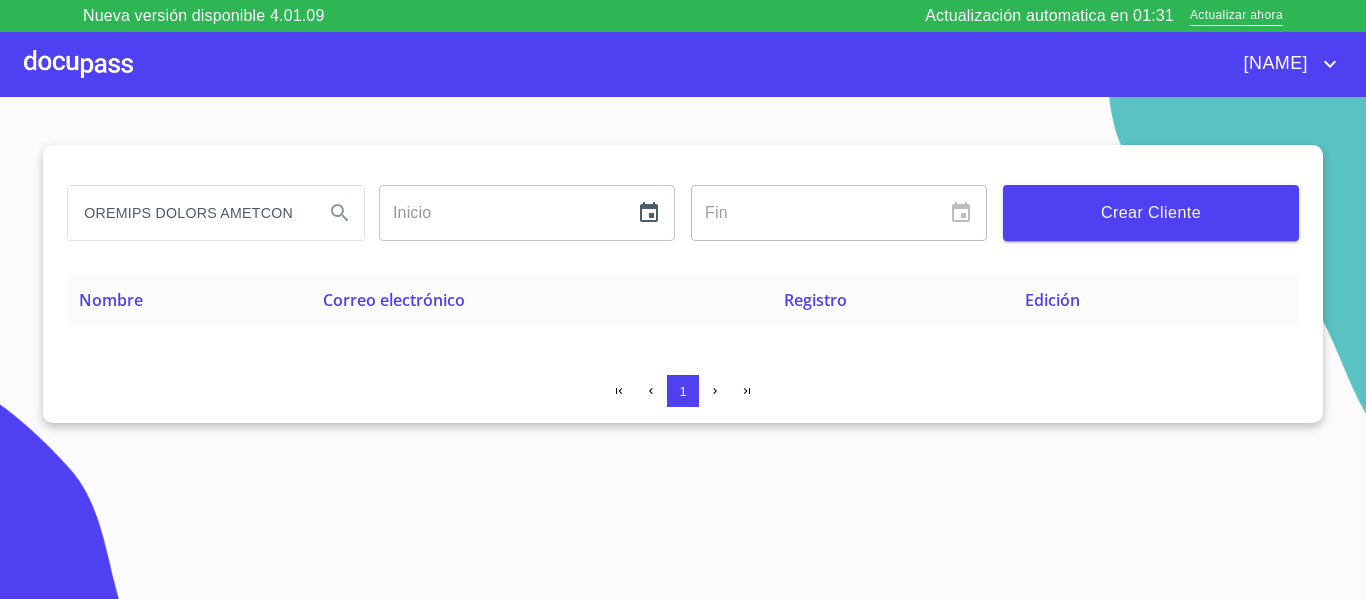 type on "LOREMIPS DOLORS AMETCON" 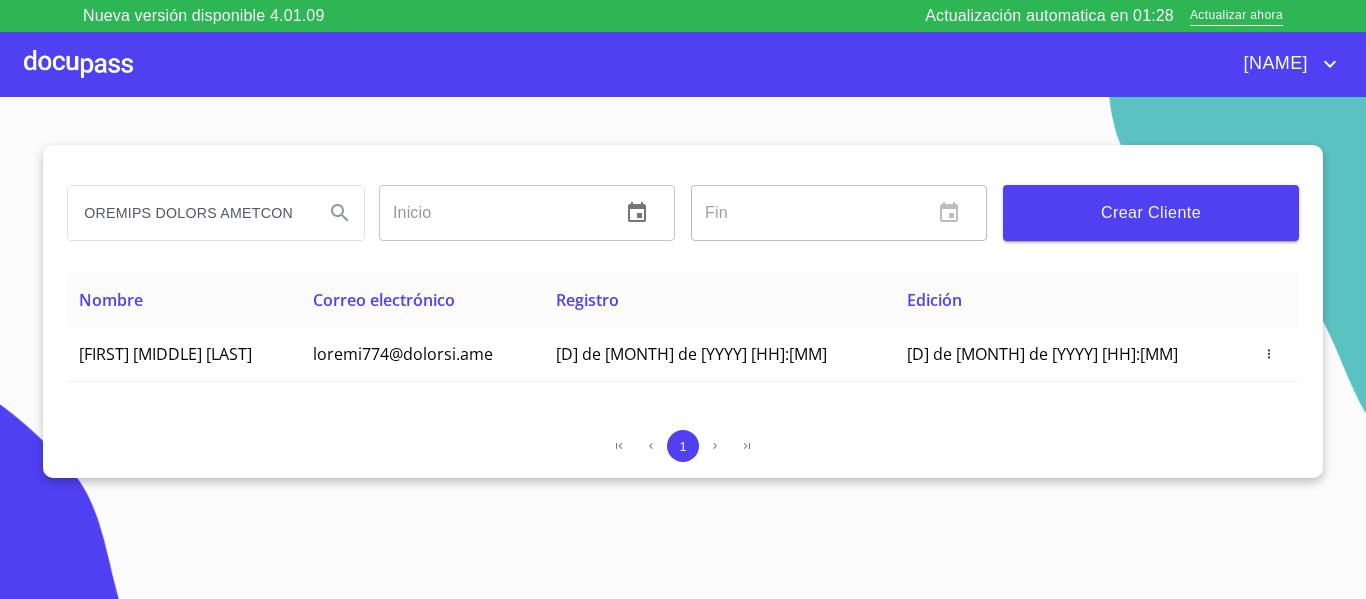 click at bounding box center (78, 64) 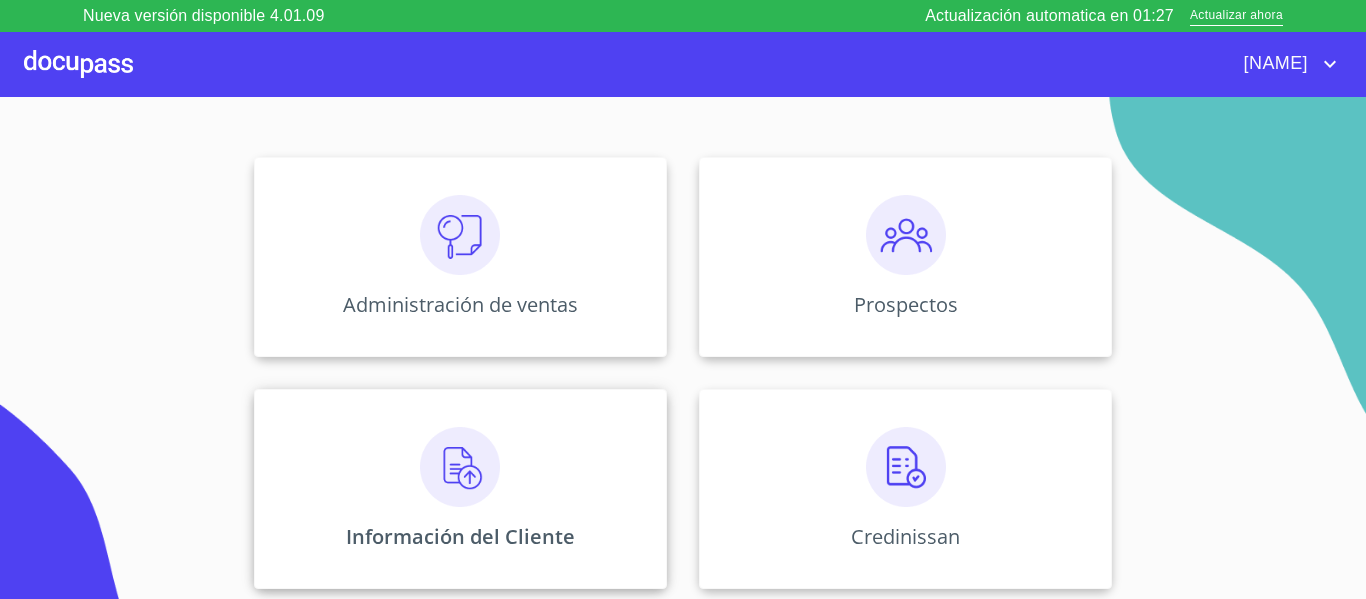 scroll, scrollTop: 406, scrollLeft: 0, axis: vertical 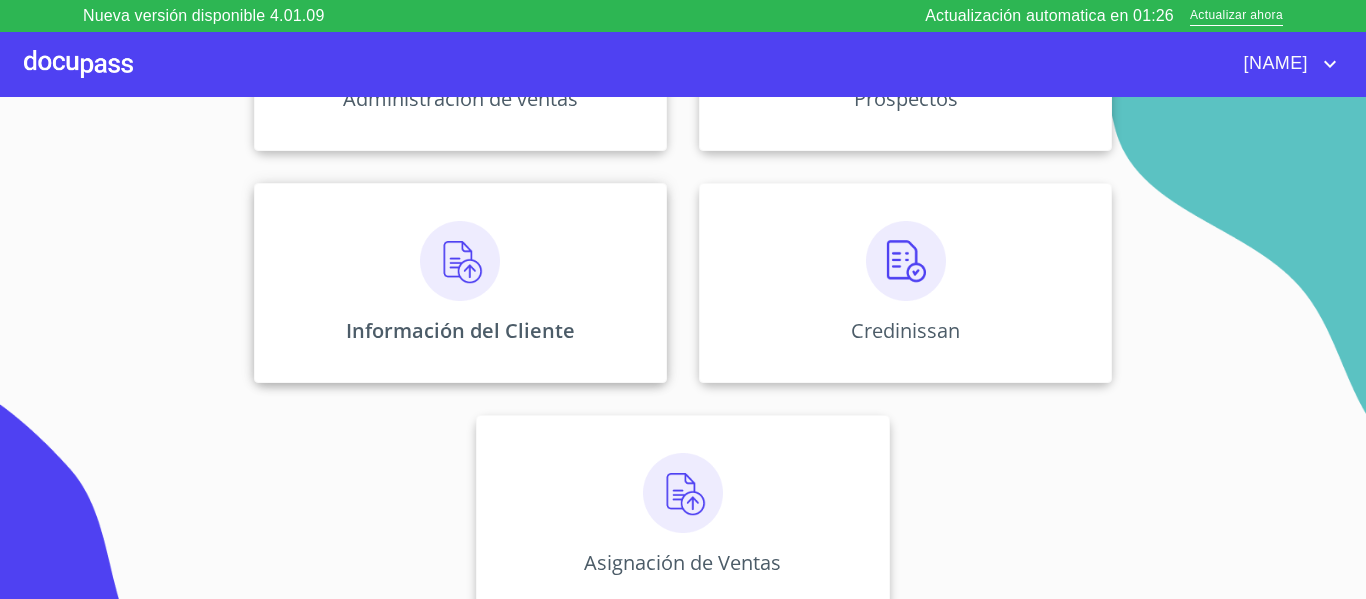 click at bounding box center [460, 29] 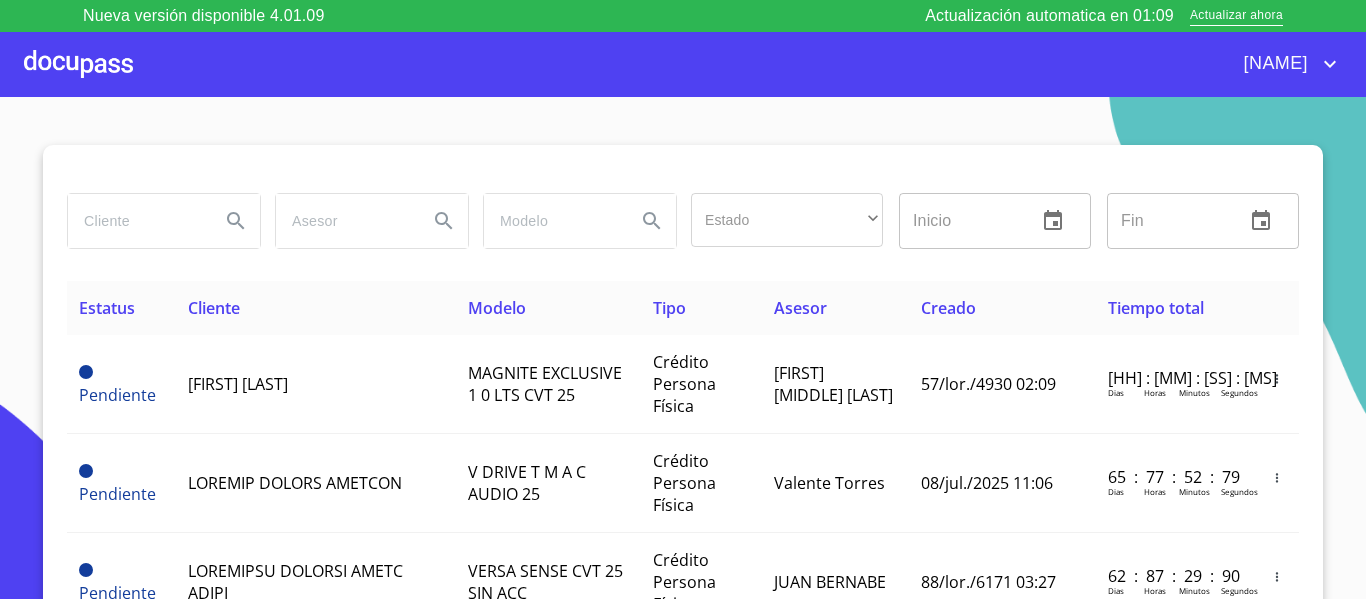 click at bounding box center [136, 221] 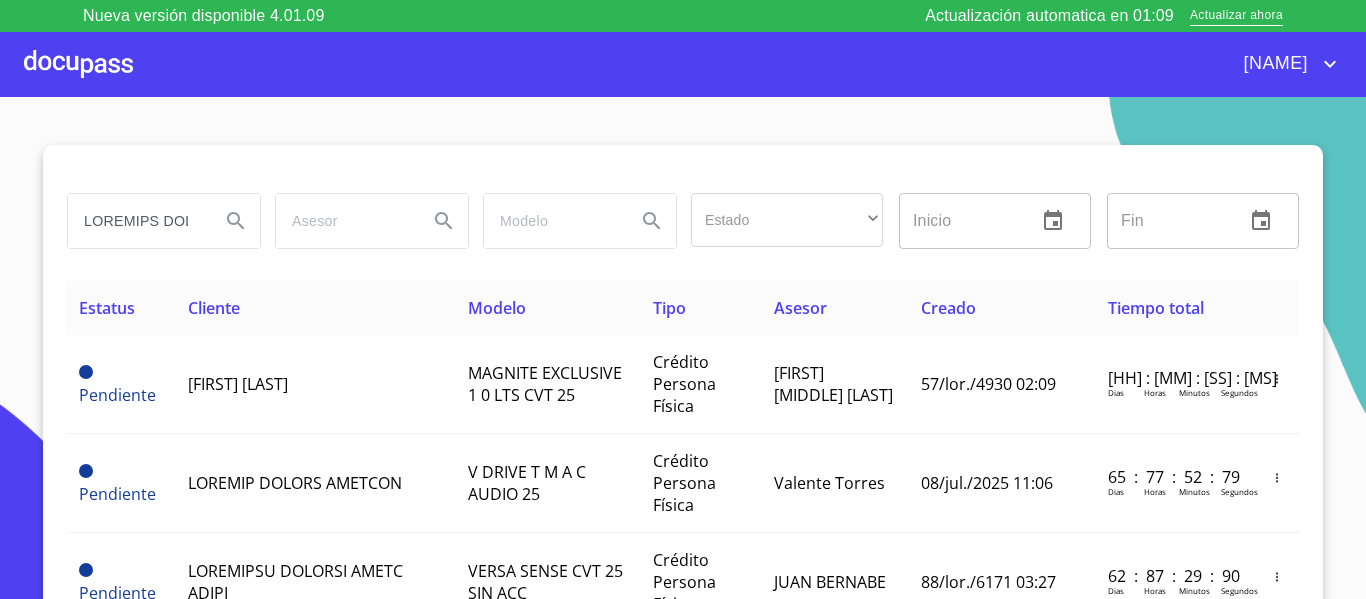 scroll, scrollTop: 0, scrollLeft: 112, axis: horizontal 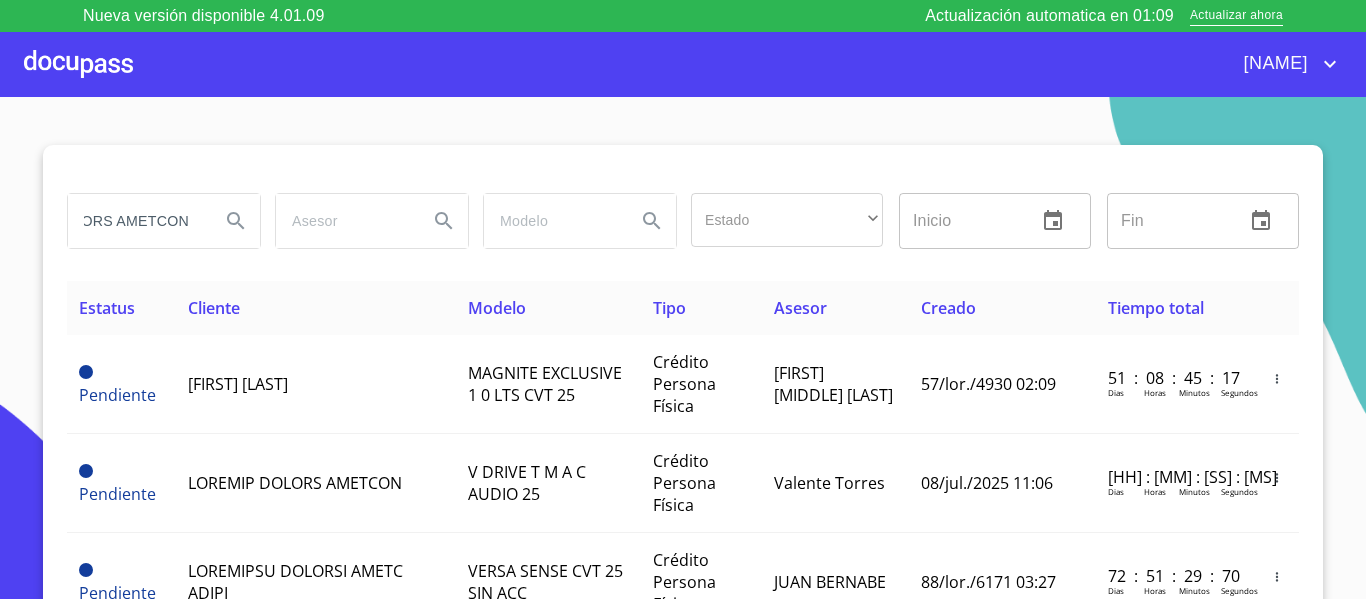 type on "LOREMIPS DOLORS AMETCON" 